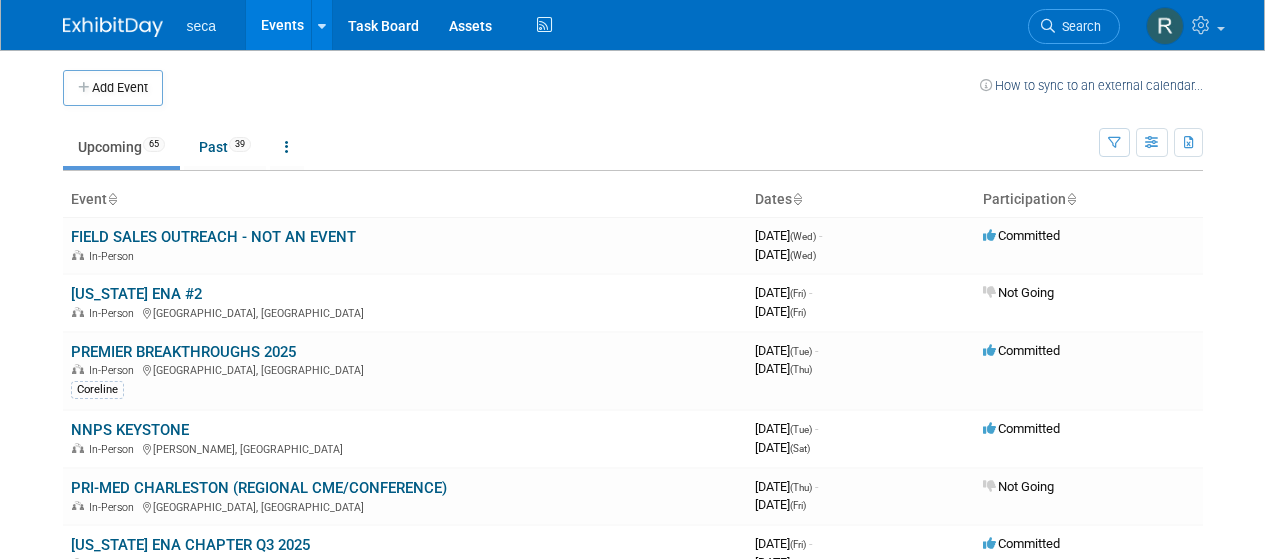 scroll, scrollTop: 0, scrollLeft: 0, axis: both 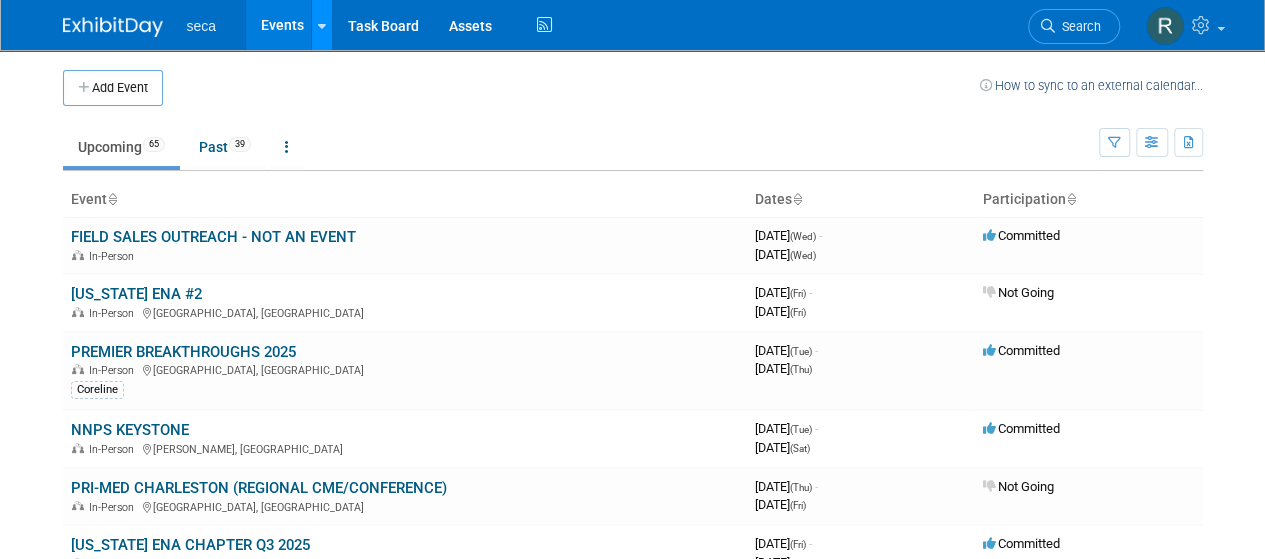 click at bounding box center [322, 26] 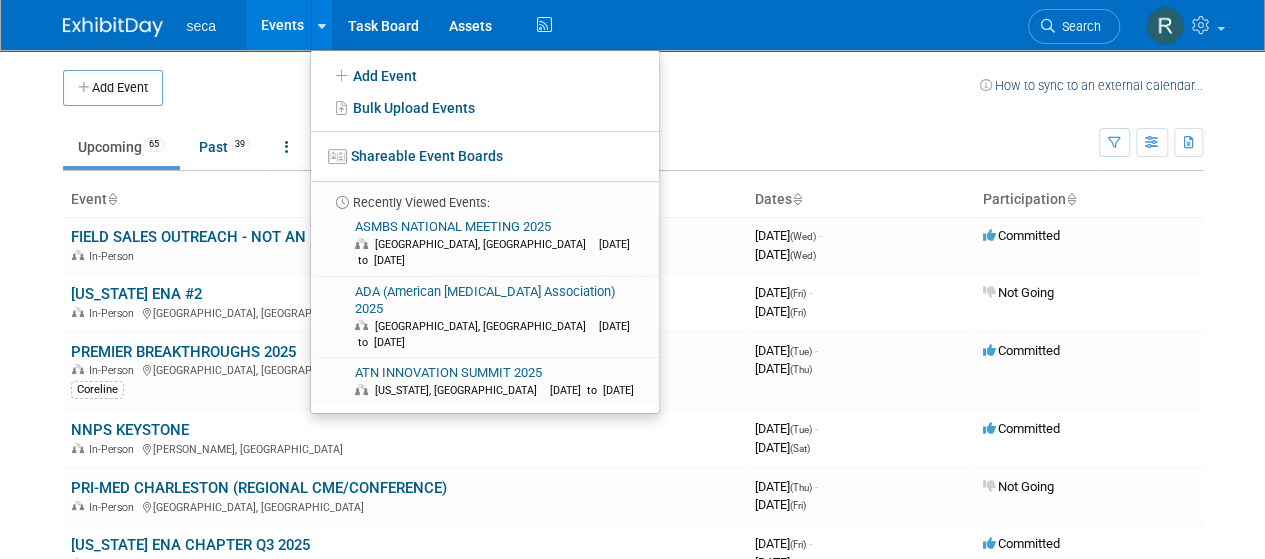 click on "Events" at bounding box center (282, 25) 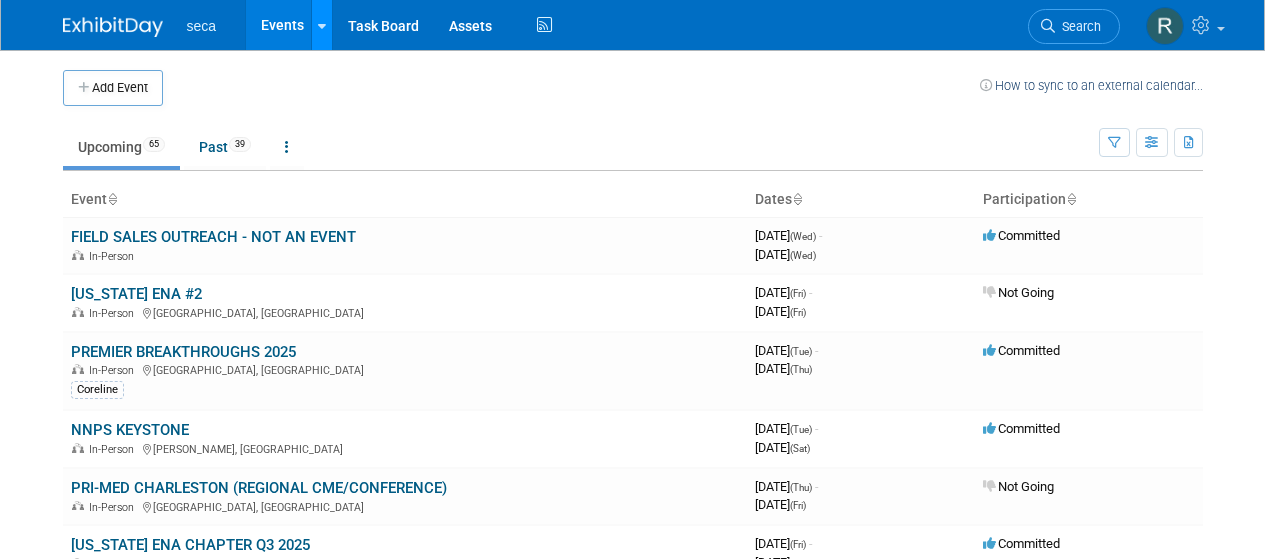 scroll, scrollTop: 0, scrollLeft: 0, axis: both 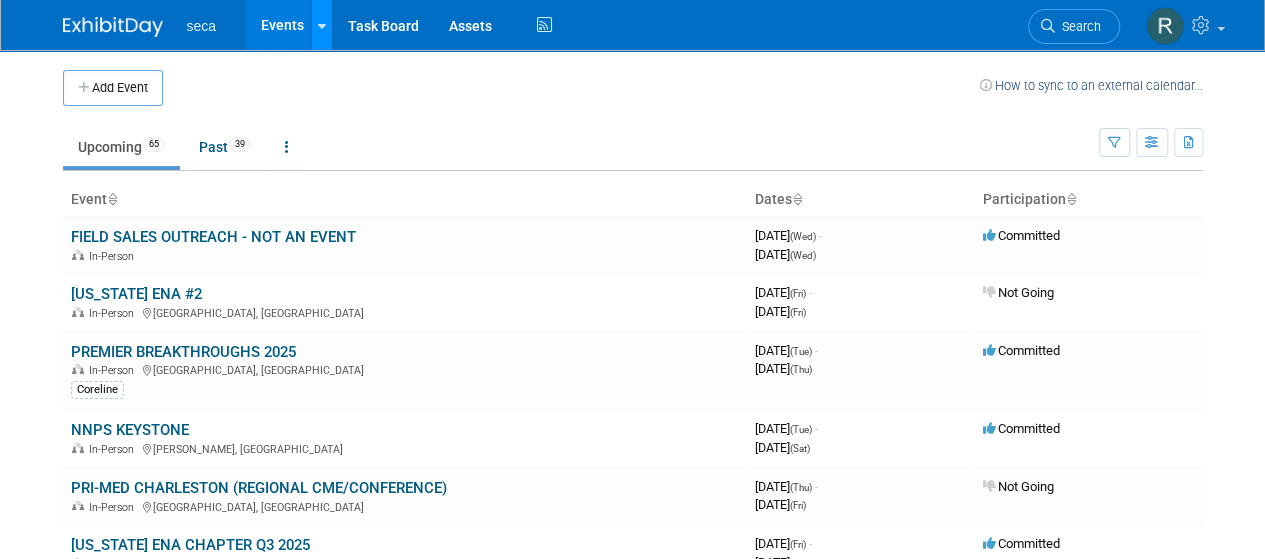 click at bounding box center (321, 25) 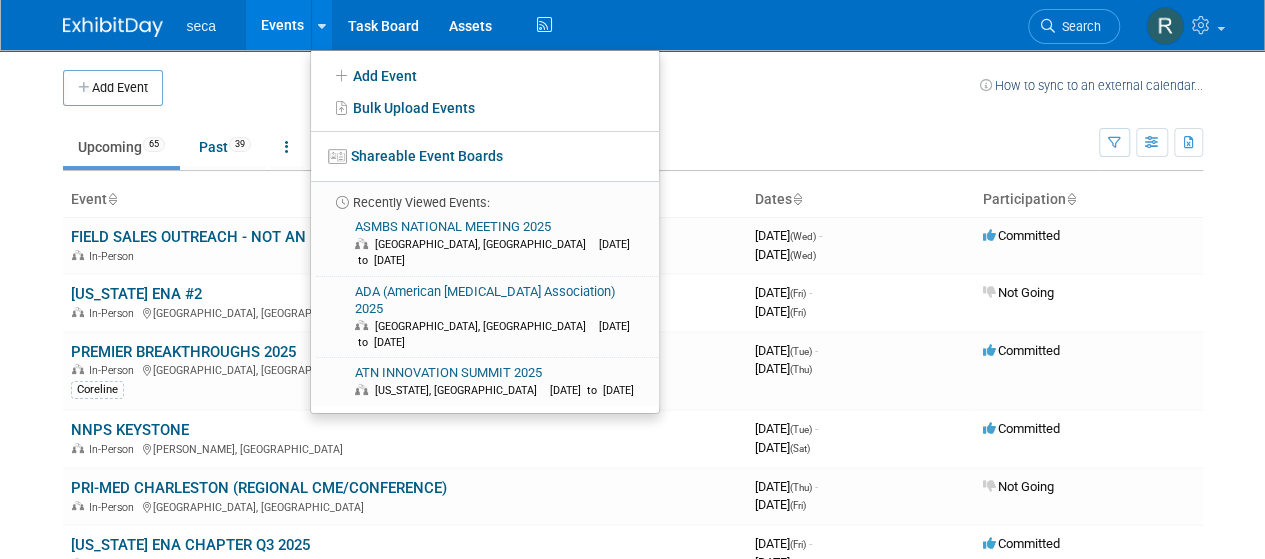 click at bounding box center (571, 88) 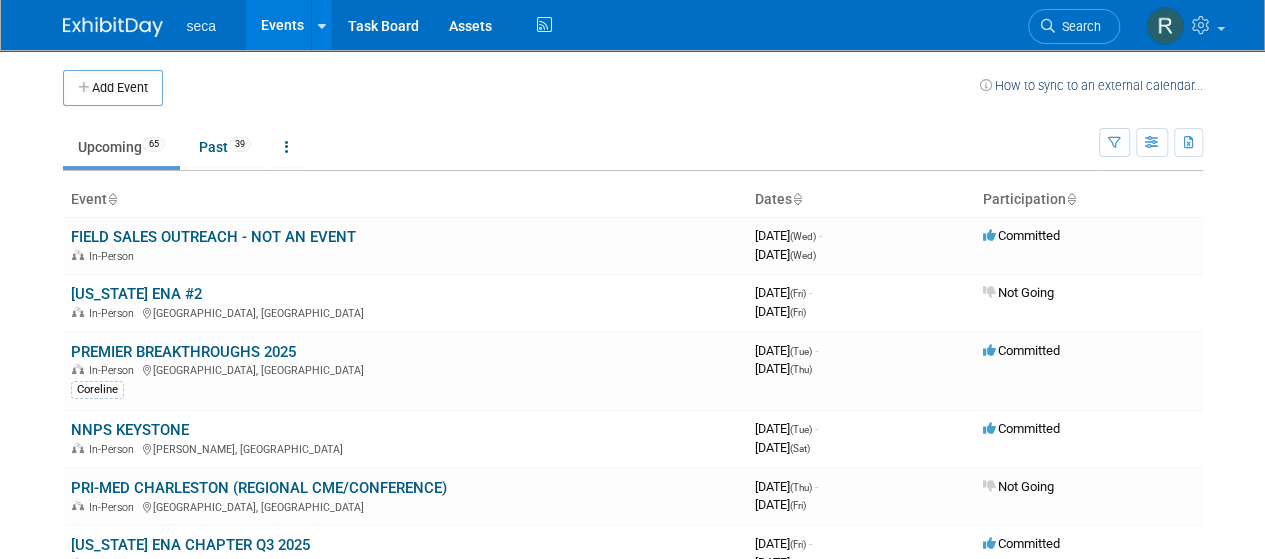 scroll, scrollTop: 378, scrollLeft: 0, axis: vertical 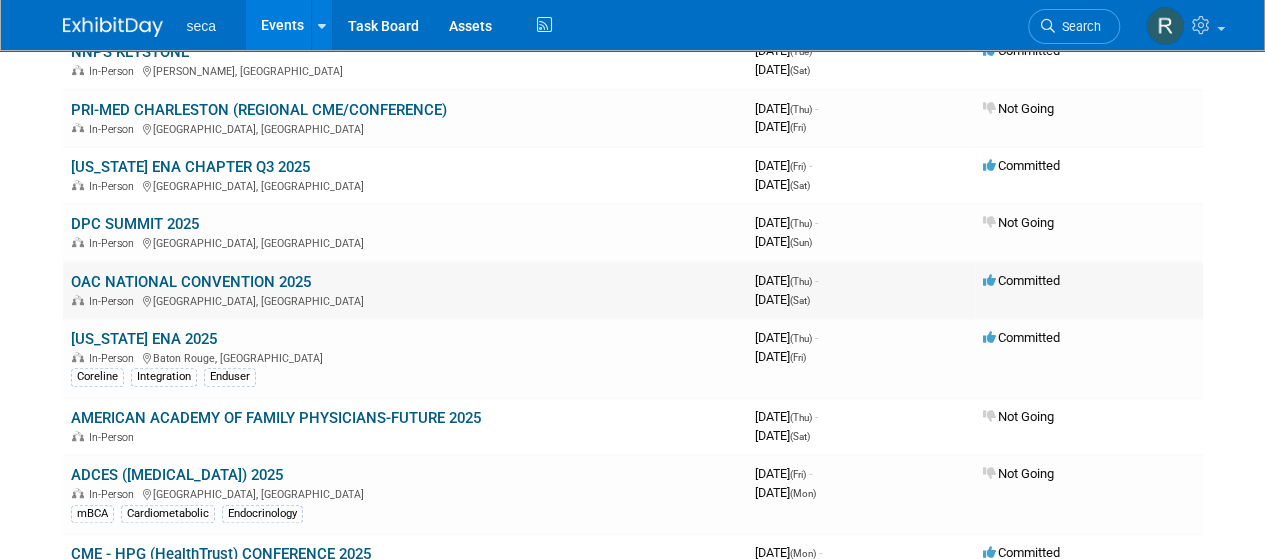 click on "OAC NATIONAL CONVENTION 2025" at bounding box center (191, 282) 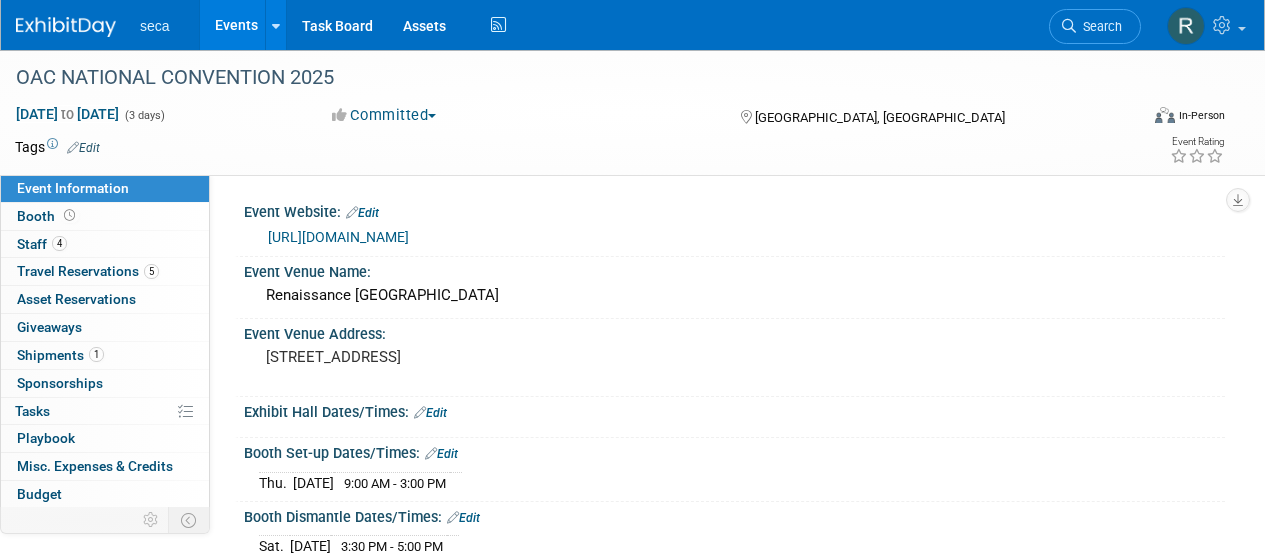 scroll, scrollTop: 0, scrollLeft: 0, axis: both 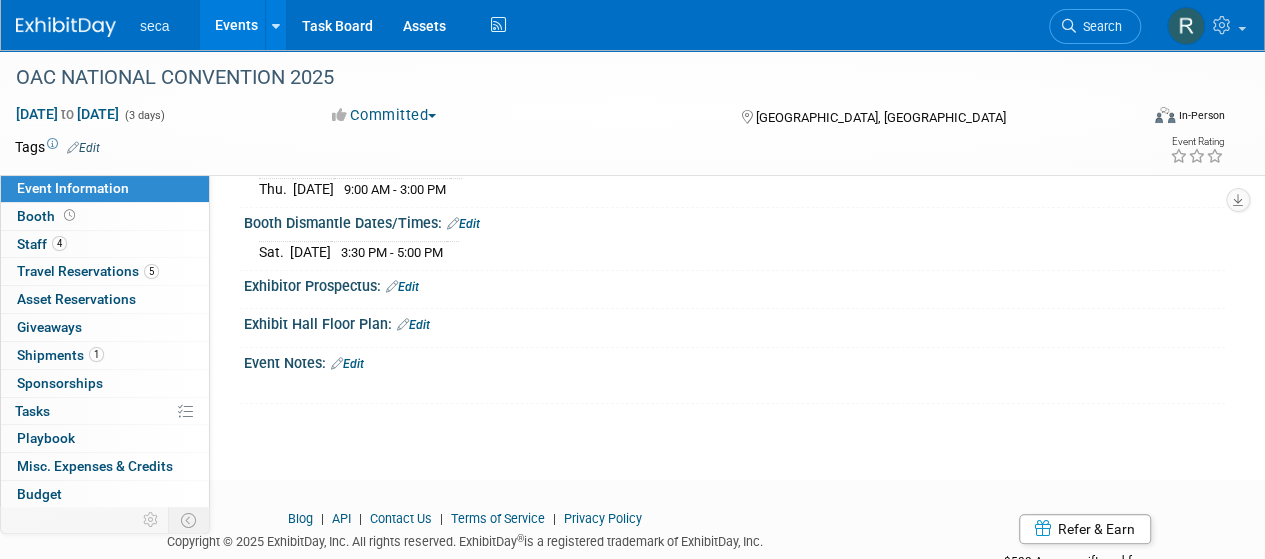 click on "seca
Events
Add Event
Bulk Upload Events
Shareable Event Boards
Recently Viewed Events:
OAC NATIONAL CONVENTION 2025
[GEOGRAPHIC_DATA], [GEOGRAPHIC_DATA]
[DATE]  to  [DATE]
ASMBS NATIONAL MEETING 2025
[GEOGRAPHIC_DATA], [GEOGRAPHIC_DATA]
[DATE]  to  [DATE]
ADA (American [MEDICAL_DATA] Association) 2025
[GEOGRAPHIC_DATA], [GEOGRAPHIC_DATA]
[DATE]  to  [DATE]
Task Board
Assets
Activity Feed
My Account
My Profile & Preferences
Sync to External Calendar...
Team Workspace
Workspace Settings
Metrics & Analytics
Budgeting, ROI & ROO
Annual Budgets (all events)
Refer & Earn
Contact us
Sign out
Search
Recently Viewed Events:
OAC NATIONAL CONVENTION 2025" at bounding box center (632, -15) 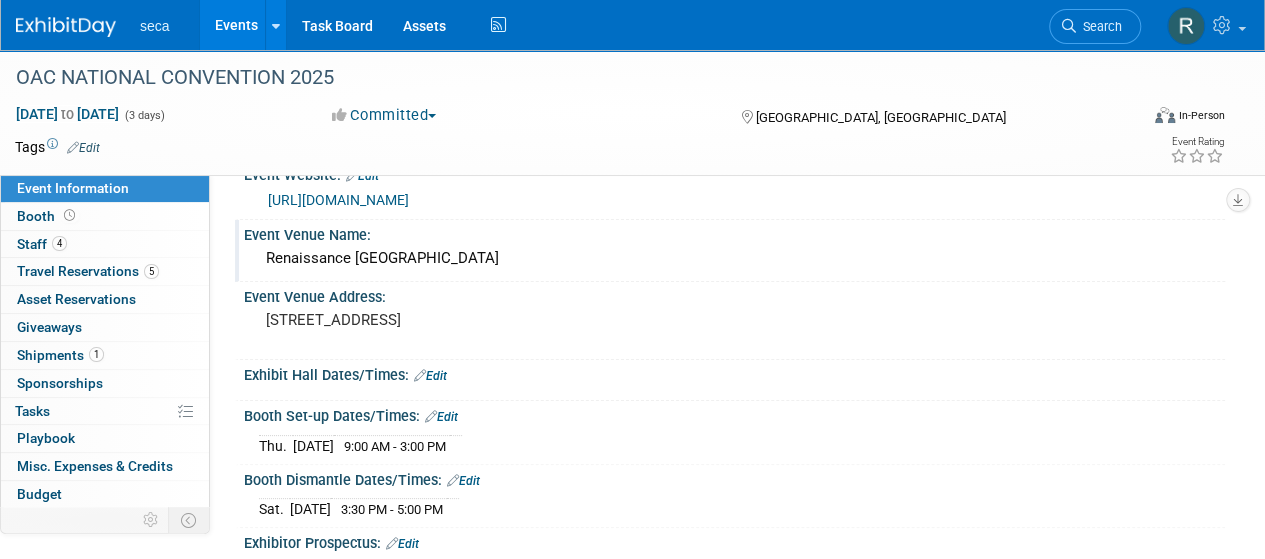 scroll, scrollTop: 38, scrollLeft: 0, axis: vertical 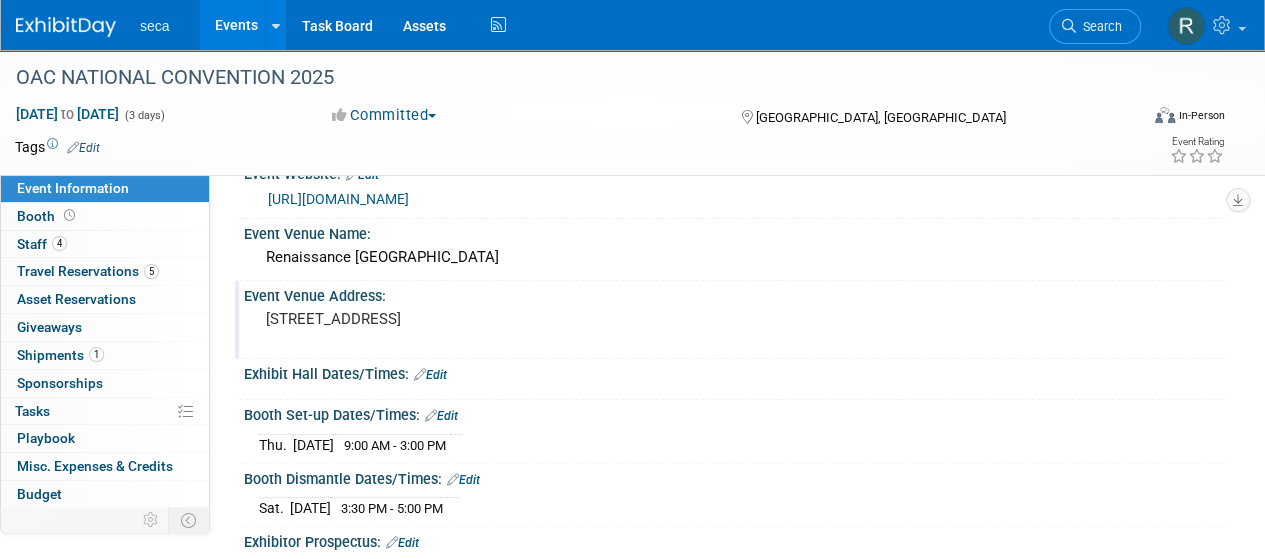click on "[STREET_ADDRESS]" at bounding box center (448, 329) 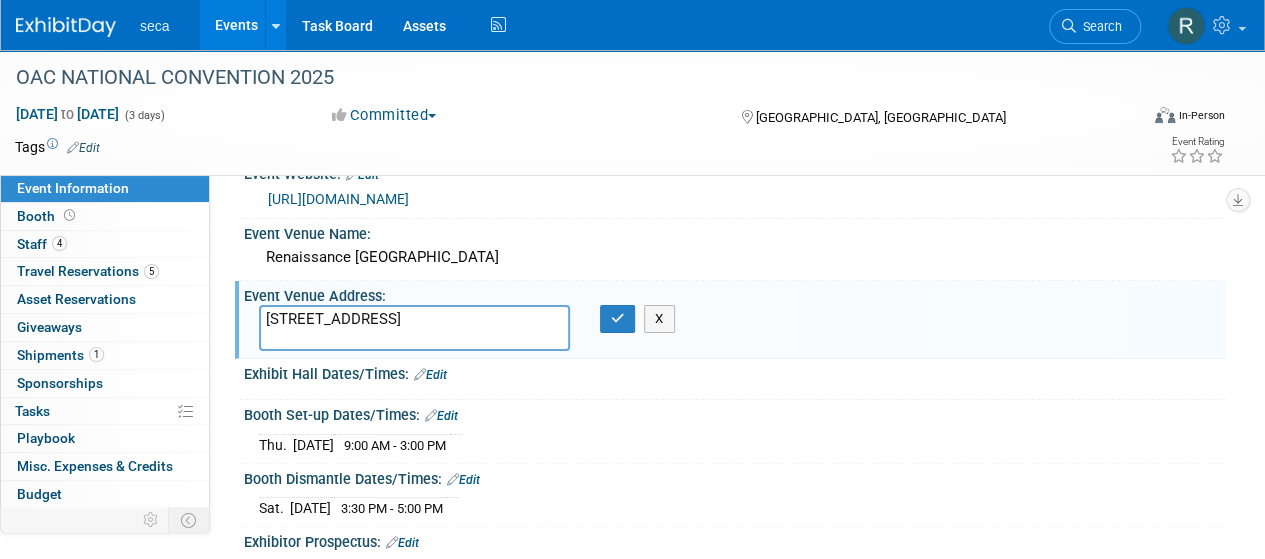 click on "Event Venue Address:" at bounding box center [734, 293] 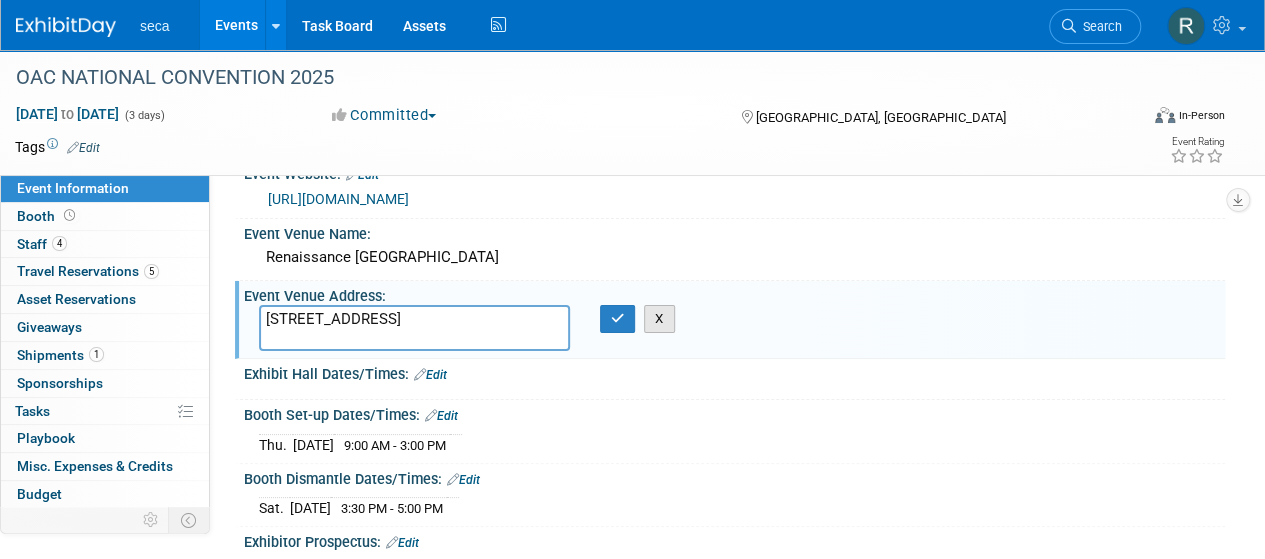 click on "X" at bounding box center (659, 319) 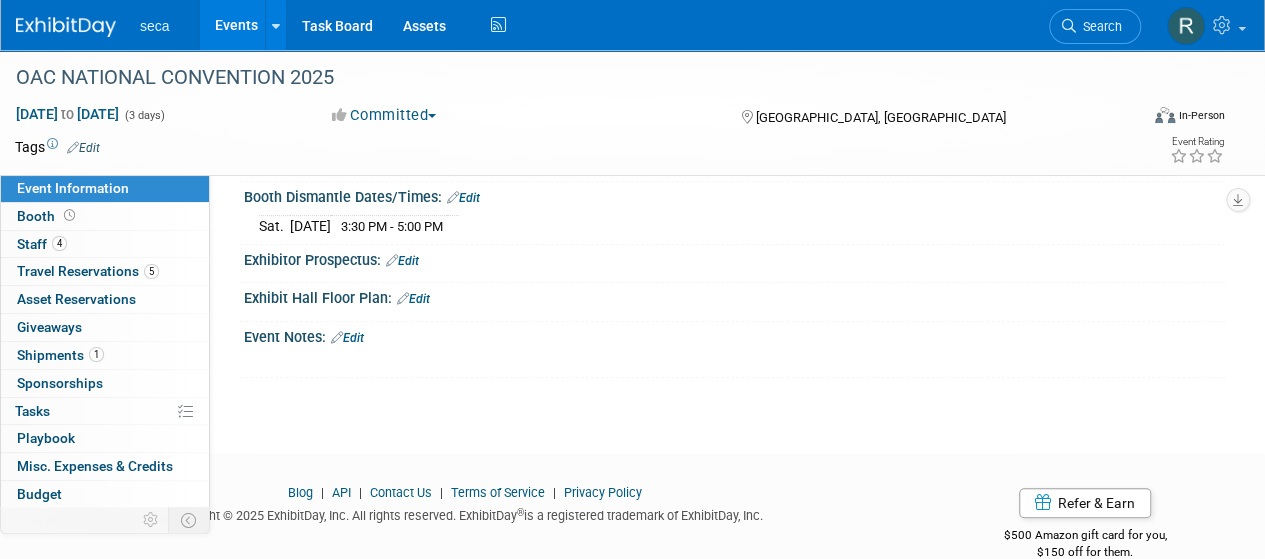scroll, scrollTop: 0, scrollLeft: 0, axis: both 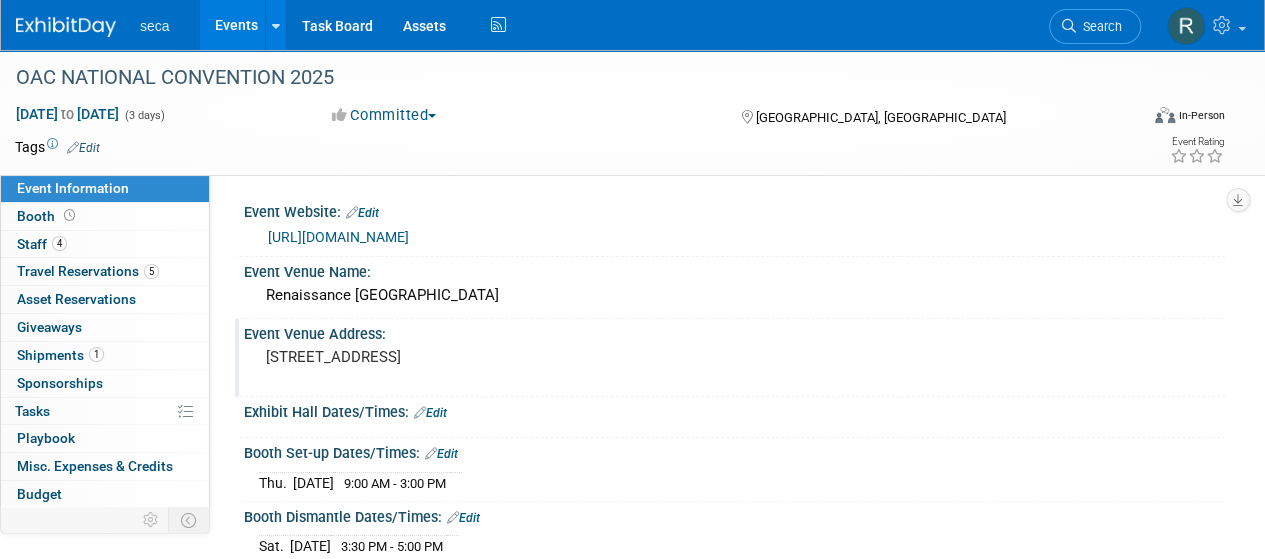 click on "Committed
Committed
Considering
Not Going" at bounding box center [516, 116] 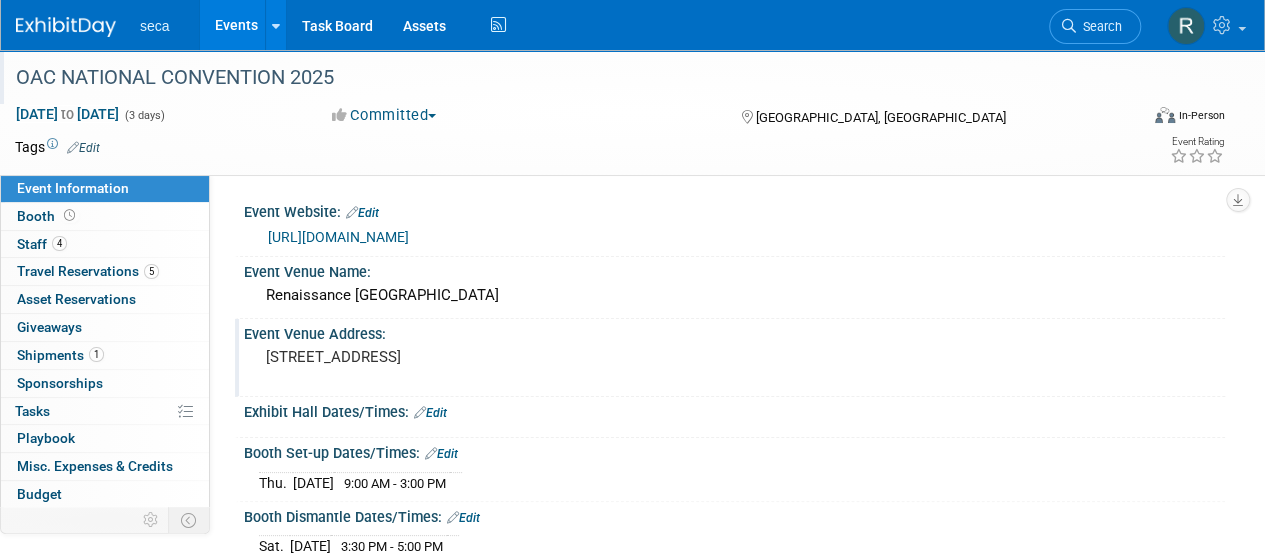 click on "OAC NATIONAL CONVENTION 2025" at bounding box center (565, 78) 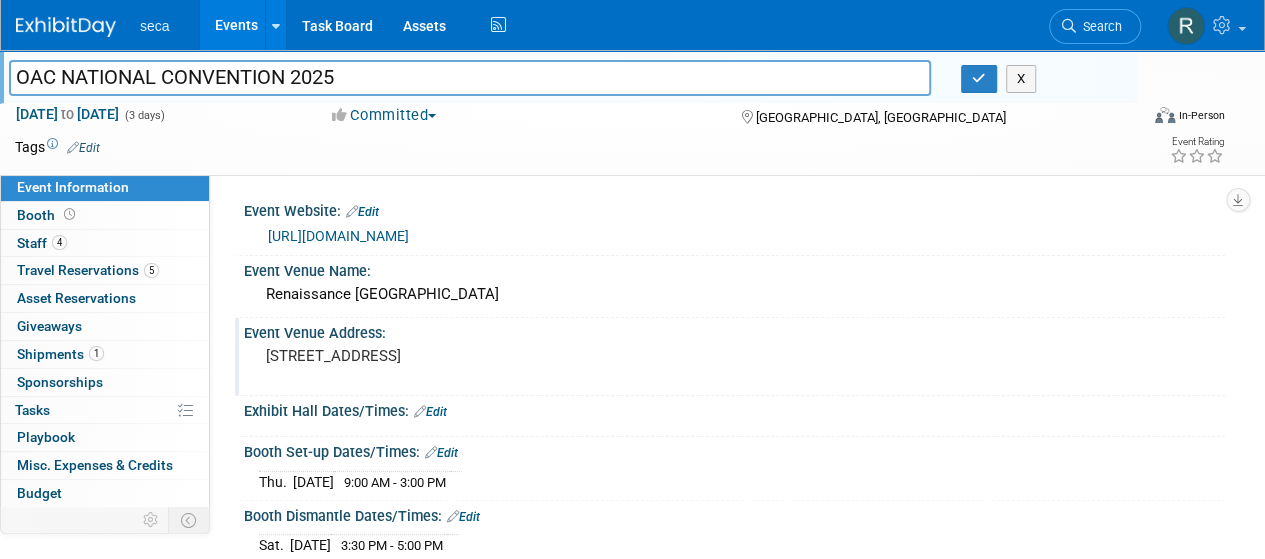 click on "Event Rating" at bounding box center (1136, 151) 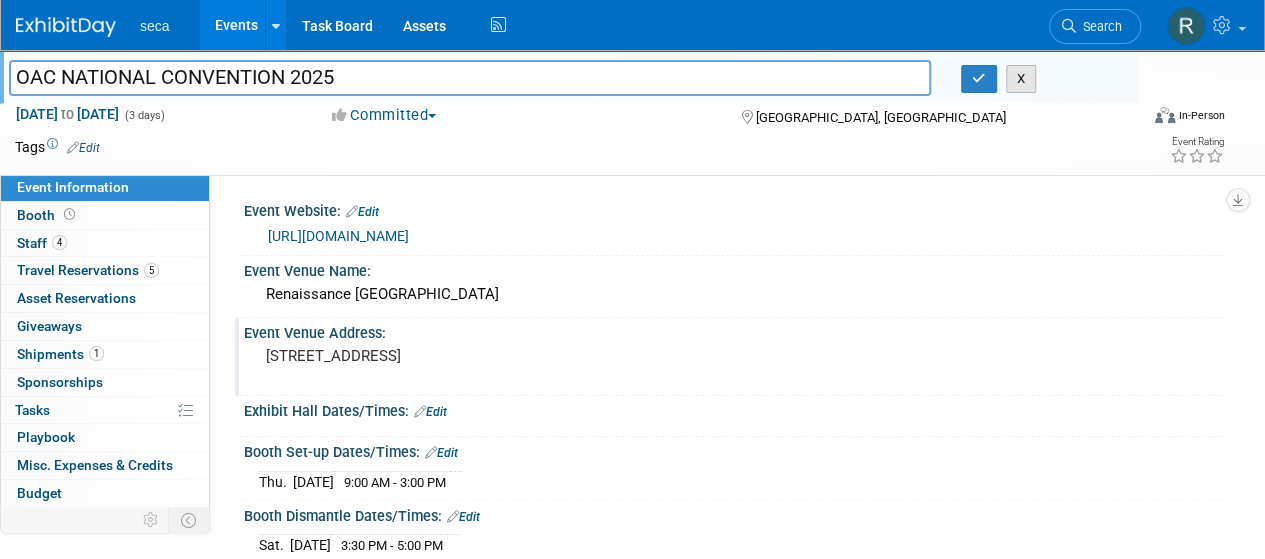 click on "X" at bounding box center [1021, 79] 